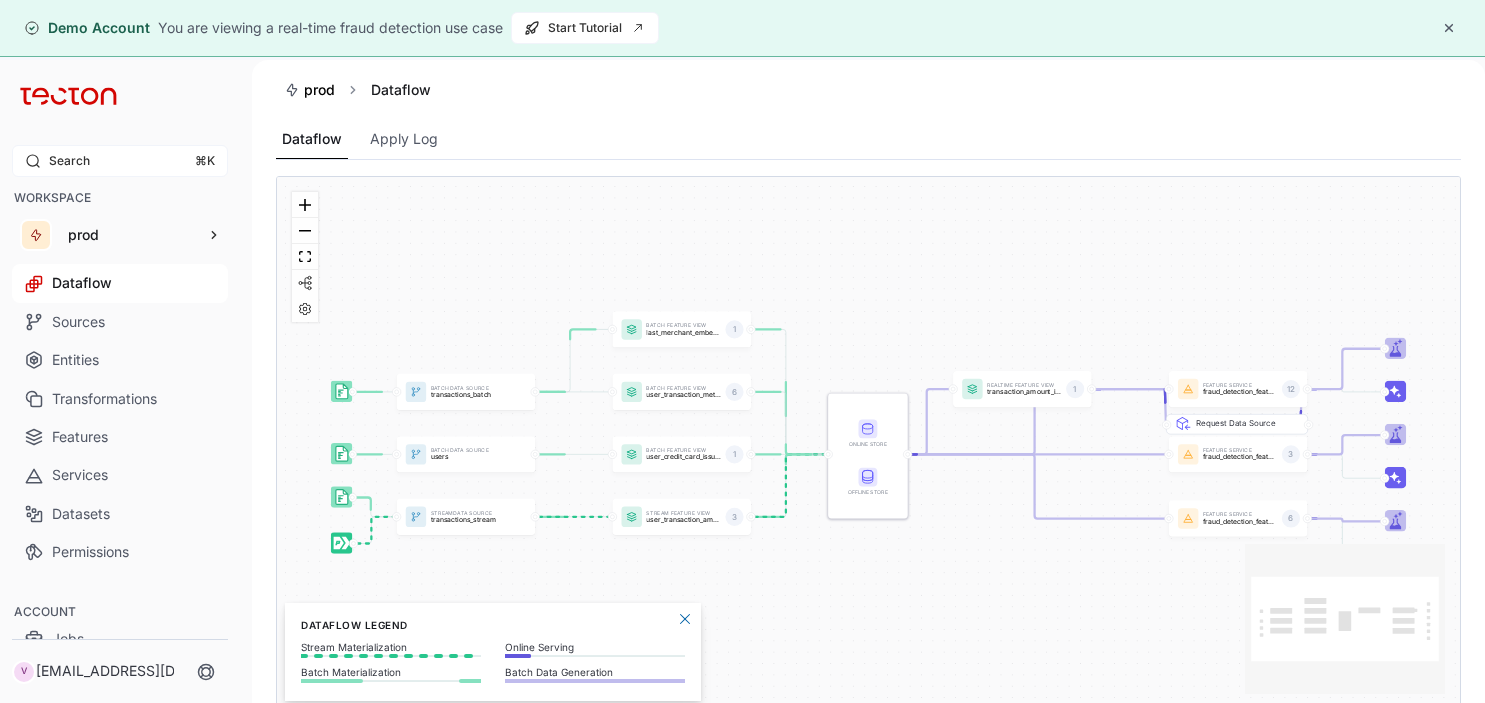 scroll, scrollTop: 0, scrollLeft: 0, axis: both 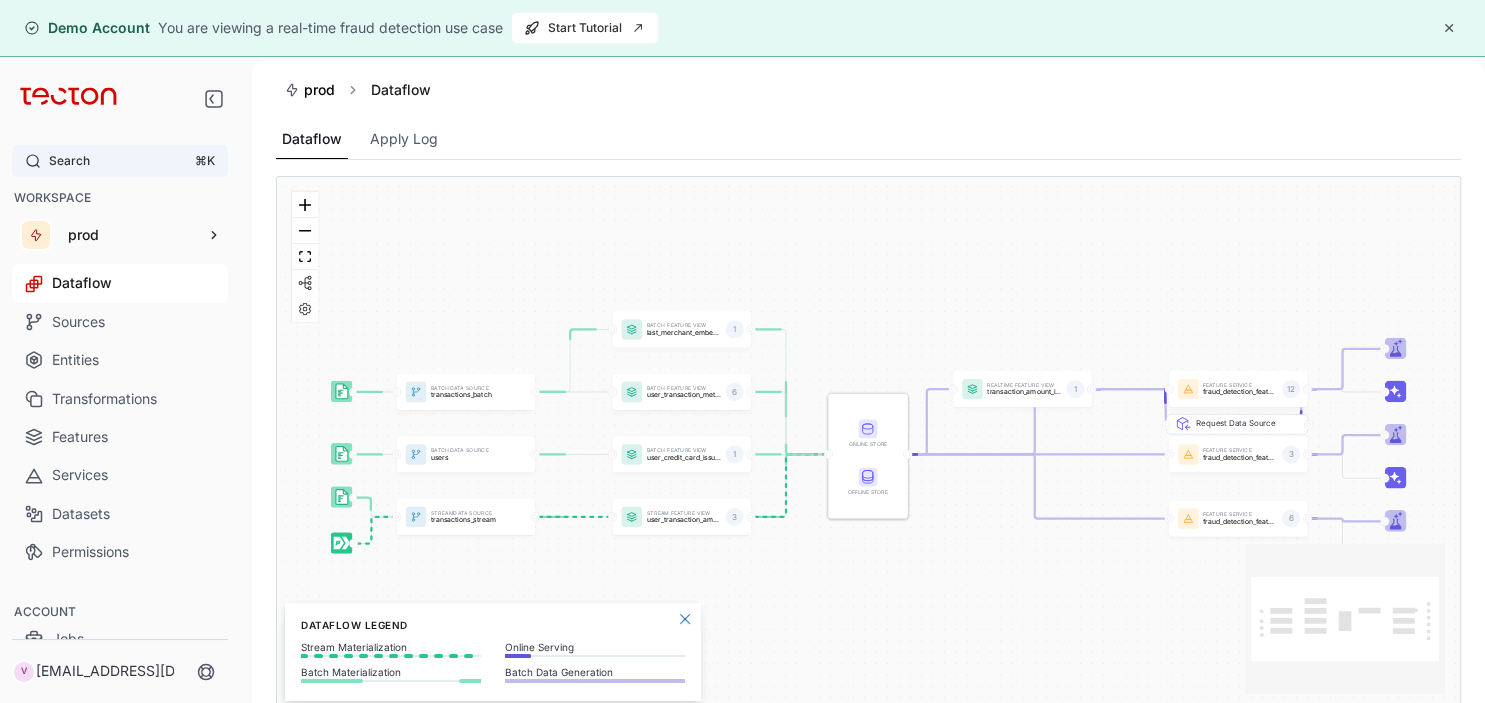 click on "Search ⌘K" at bounding box center (132, 161) 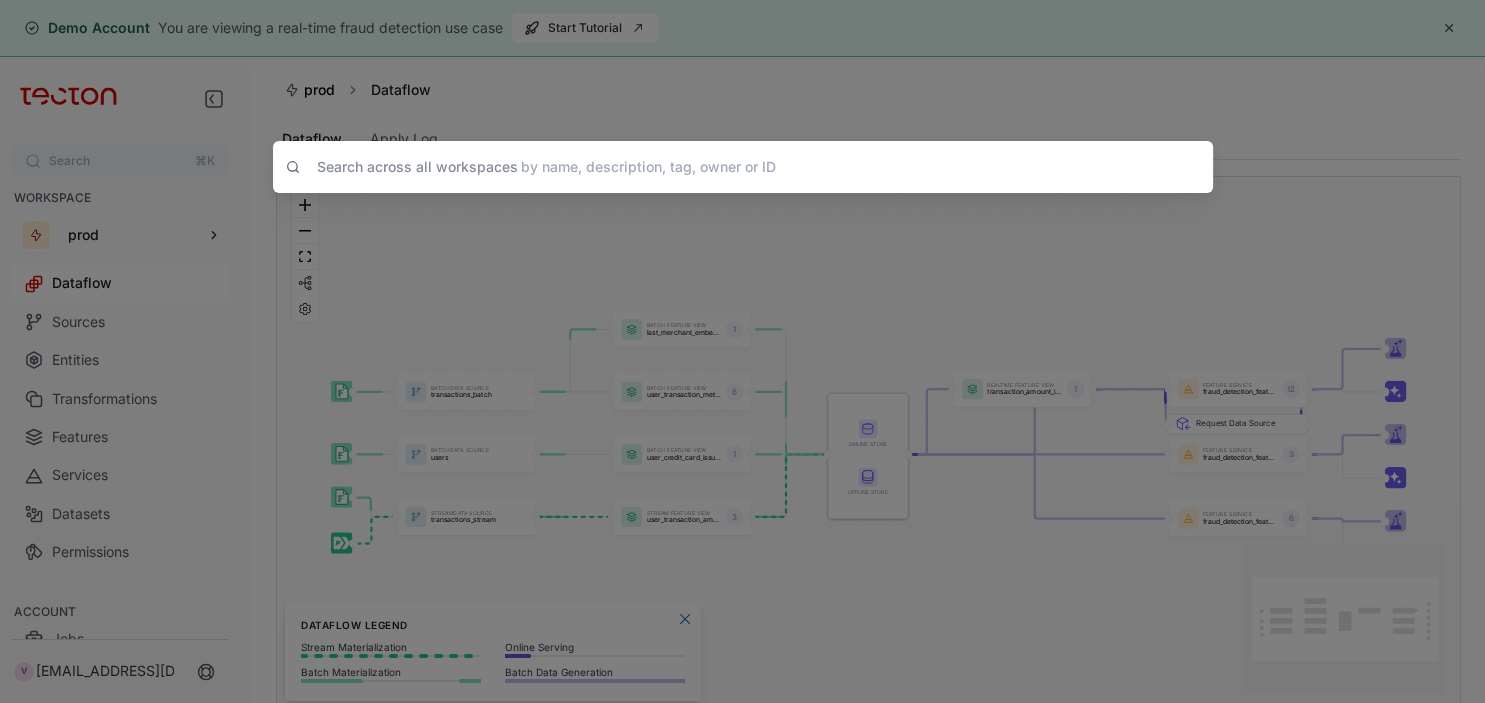 scroll, scrollTop: 0, scrollLeft: 0, axis: both 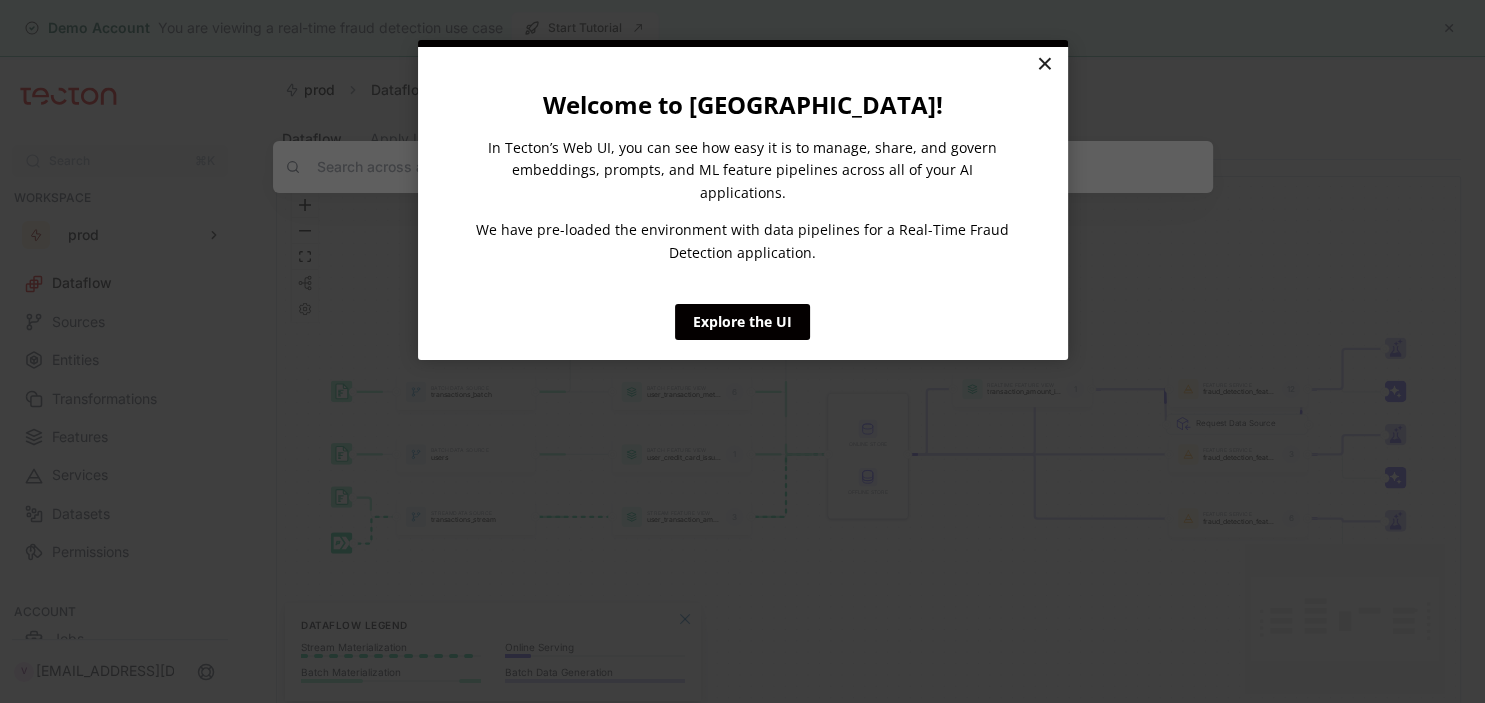 click on "×" at bounding box center (1044, 65) 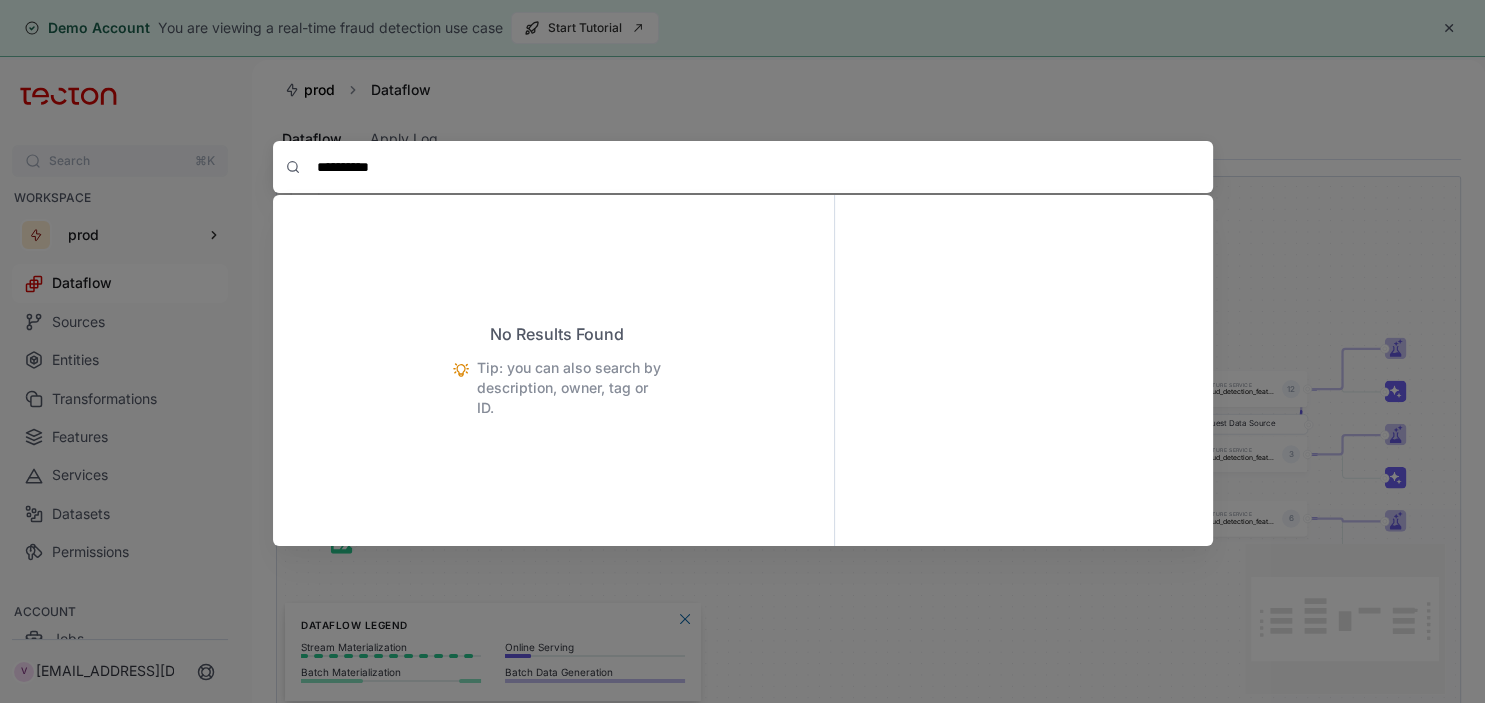 click on "**********" at bounding box center [740, 167] 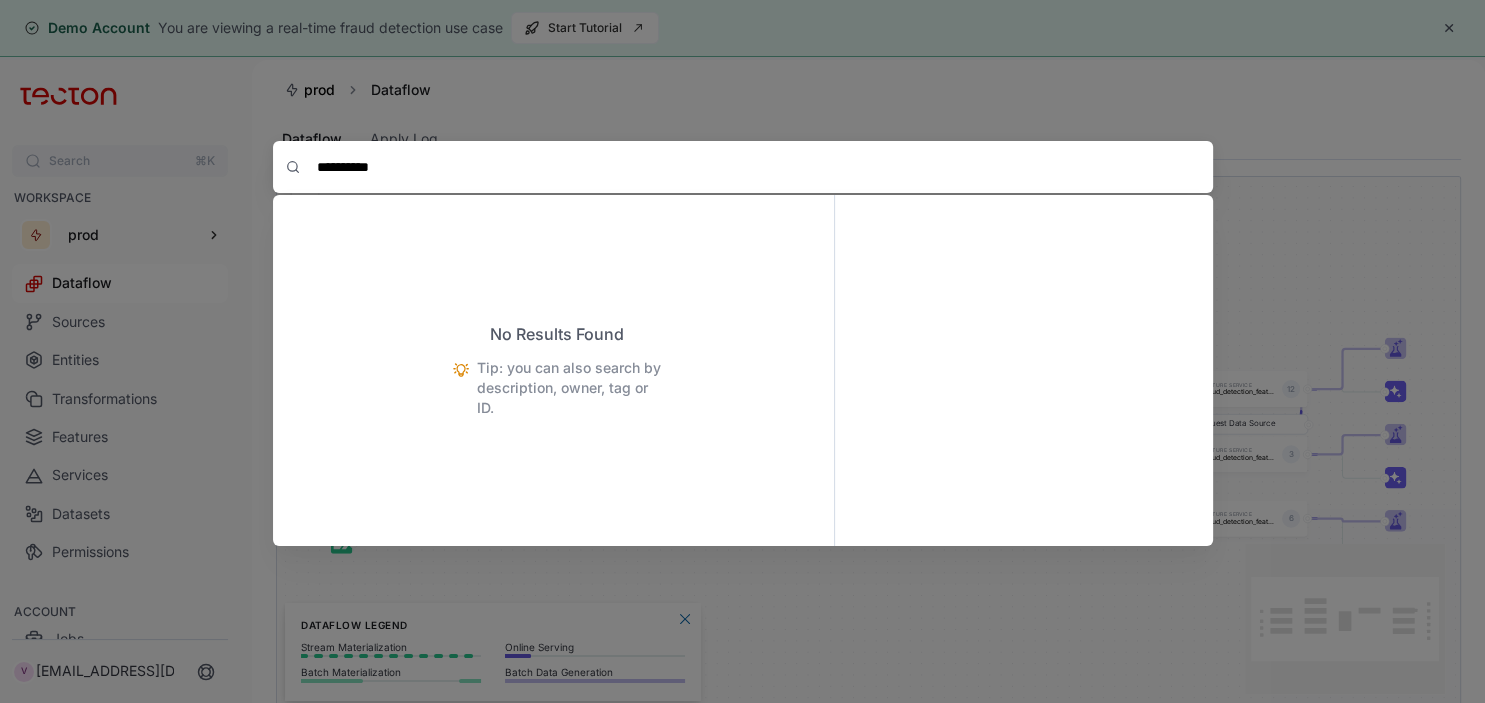 click on "**********" at bounding box center [740, 167] 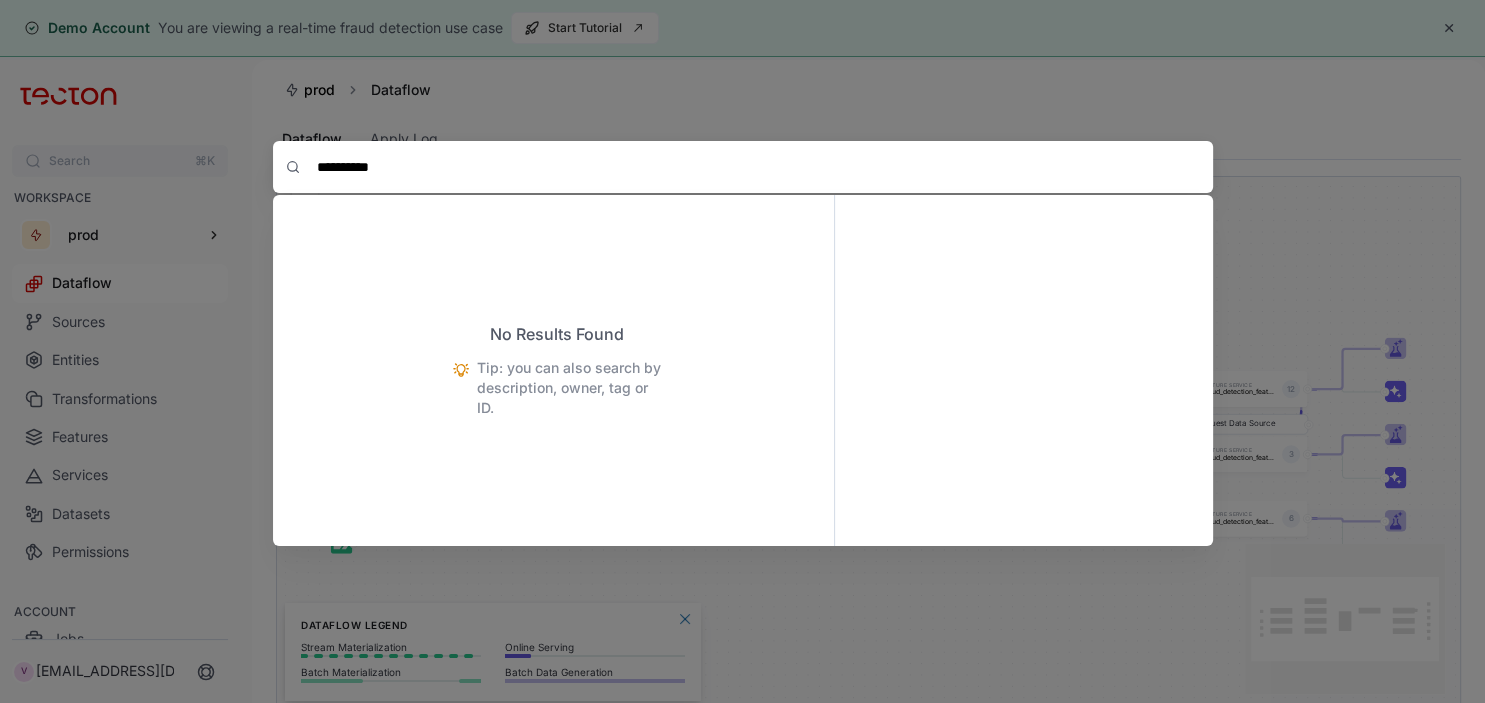 click on "**********" at bounding box center (743, 96) 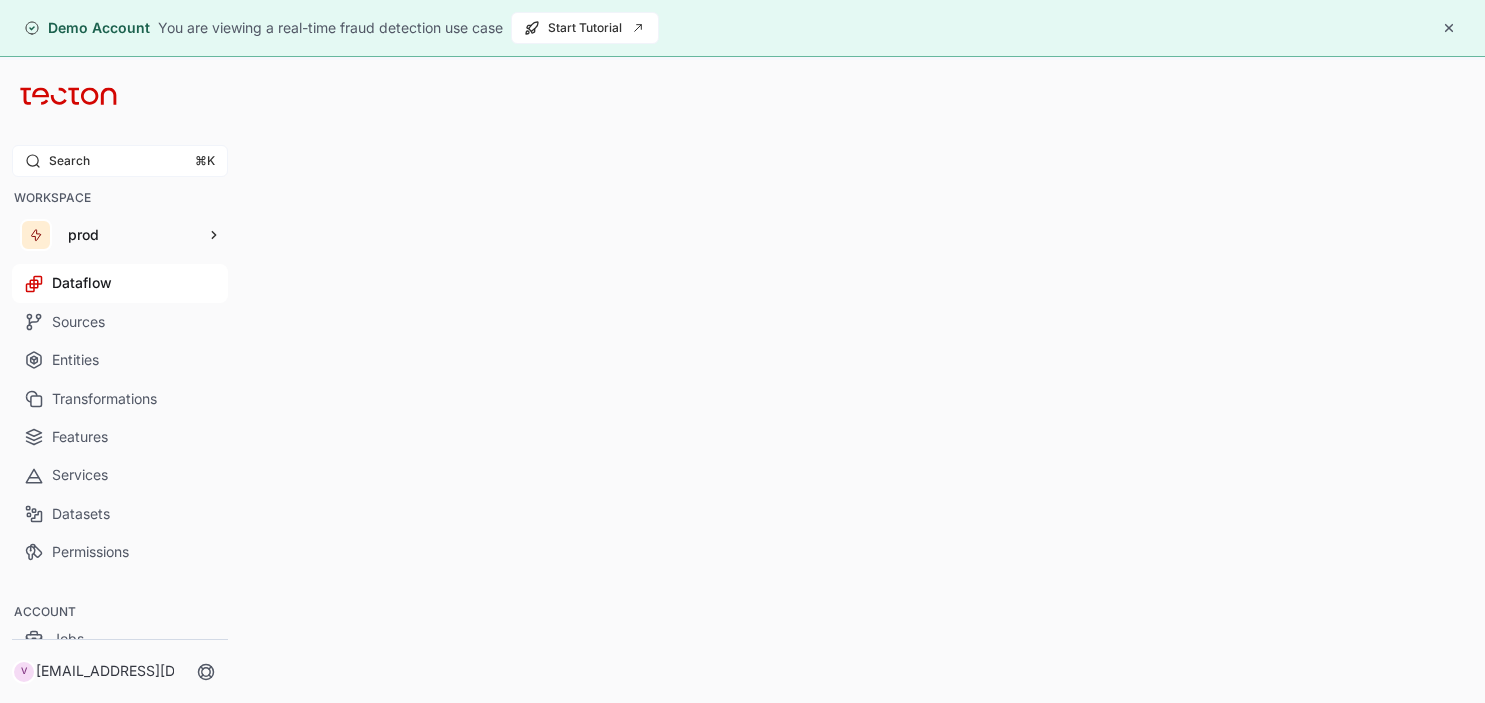 scroll, scrollTop: 0, scrollLeft: 0, axis: both 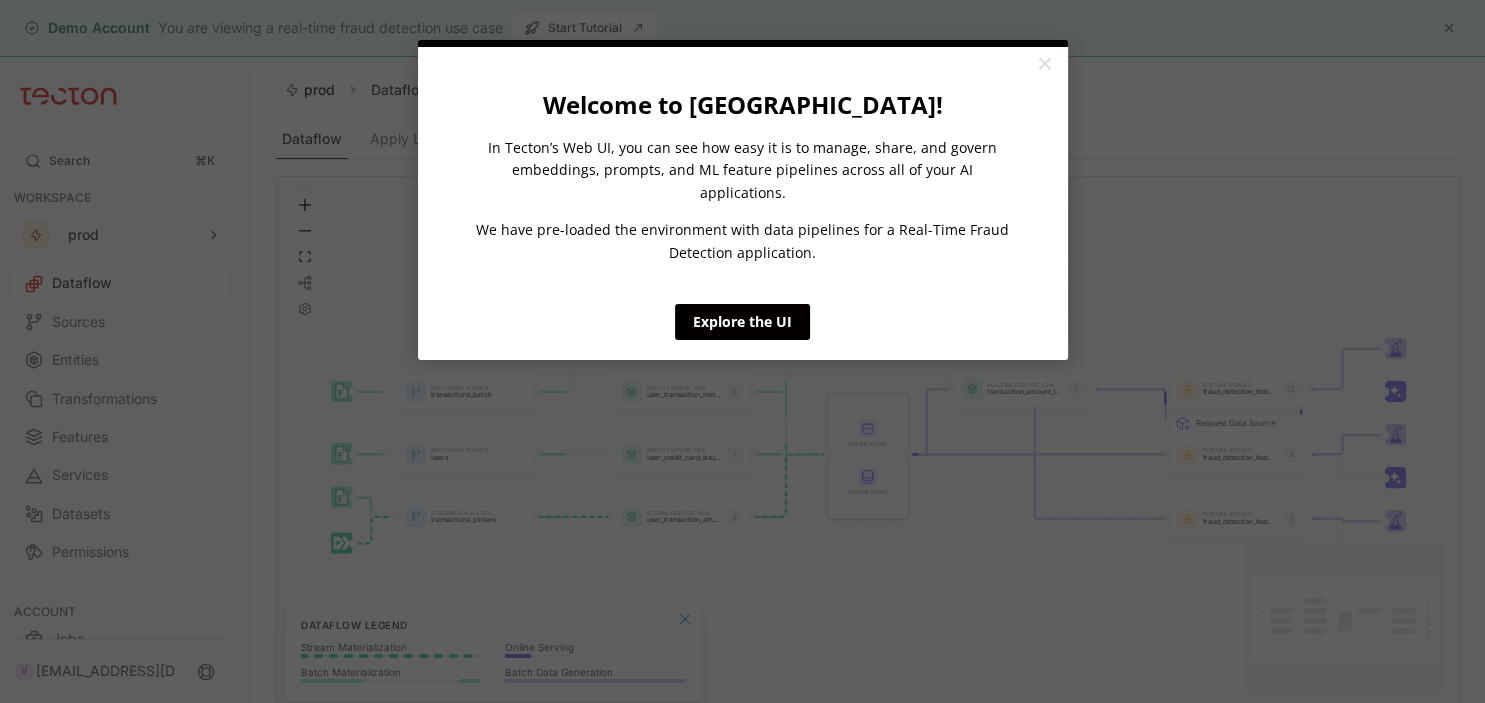 click on "Welcome to [GEOGRAPHIC_DATA]!" at bounding box center [743, 104] 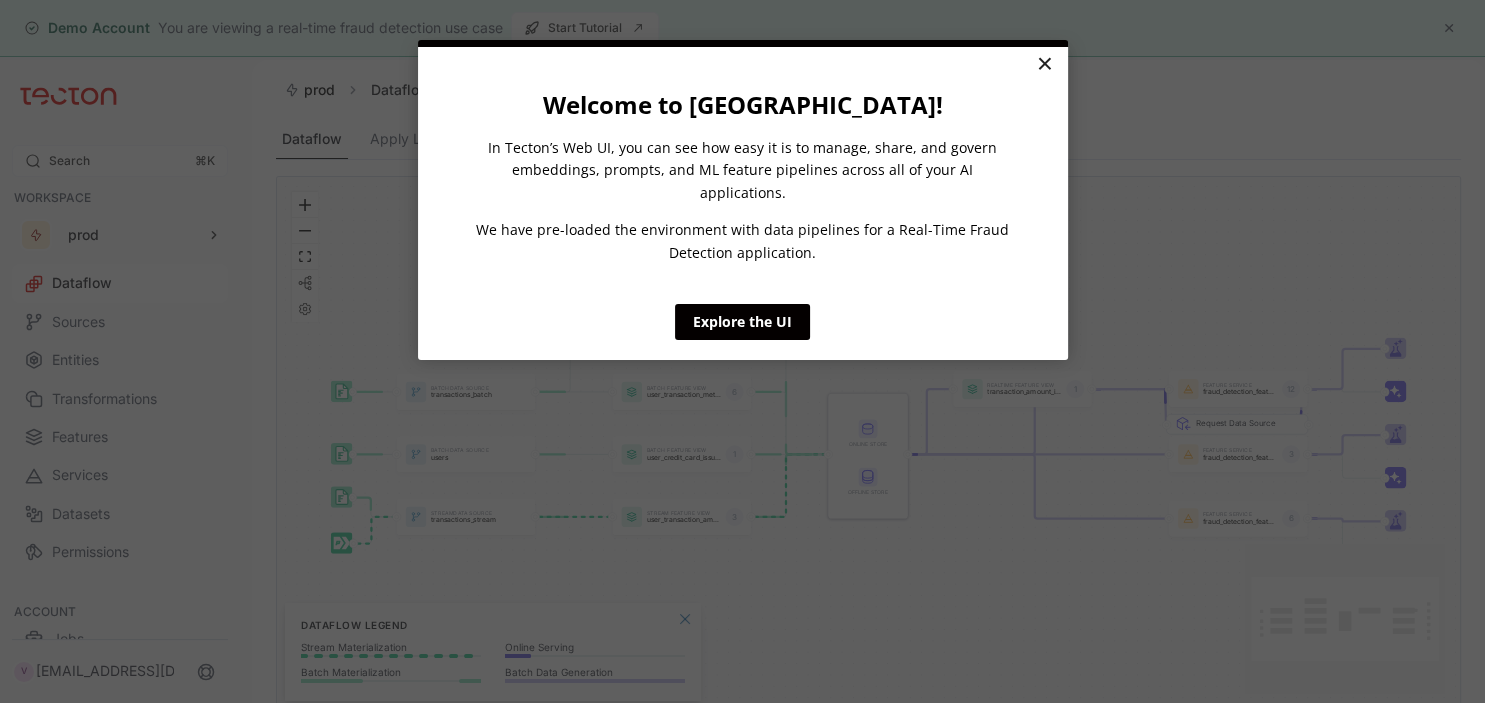 click on "×" at bounding box center [1044, 65] 